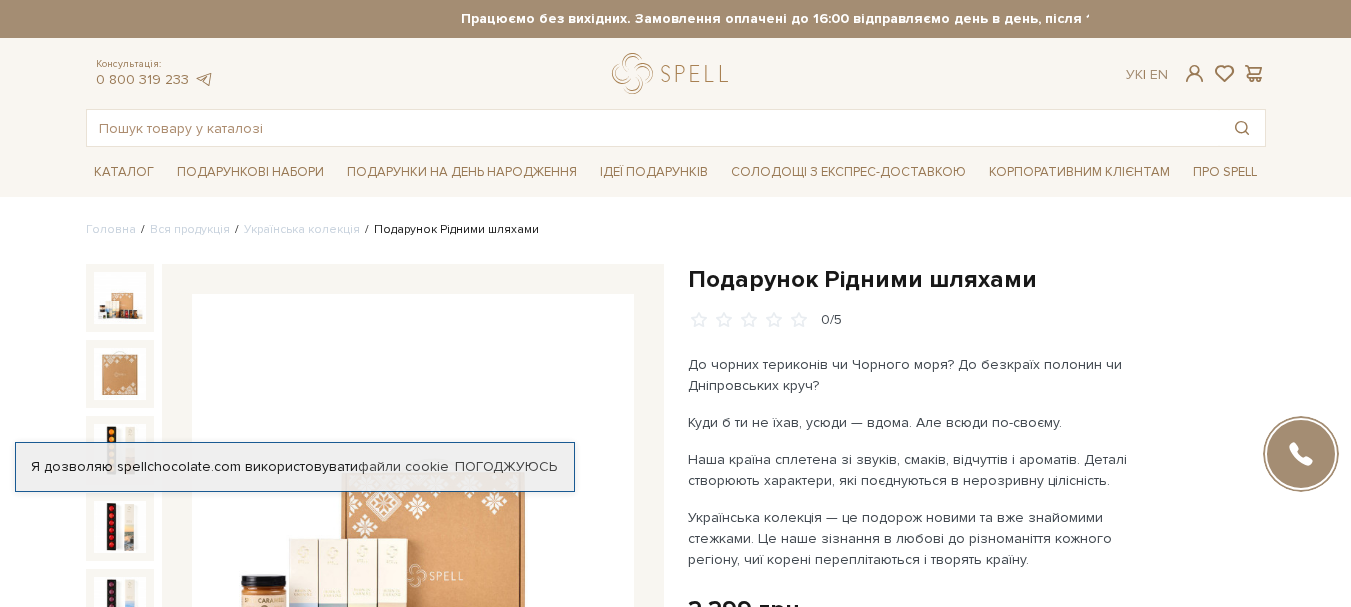 scroll, scrollTop: 295, scrollLeft: 0, axis: vertical 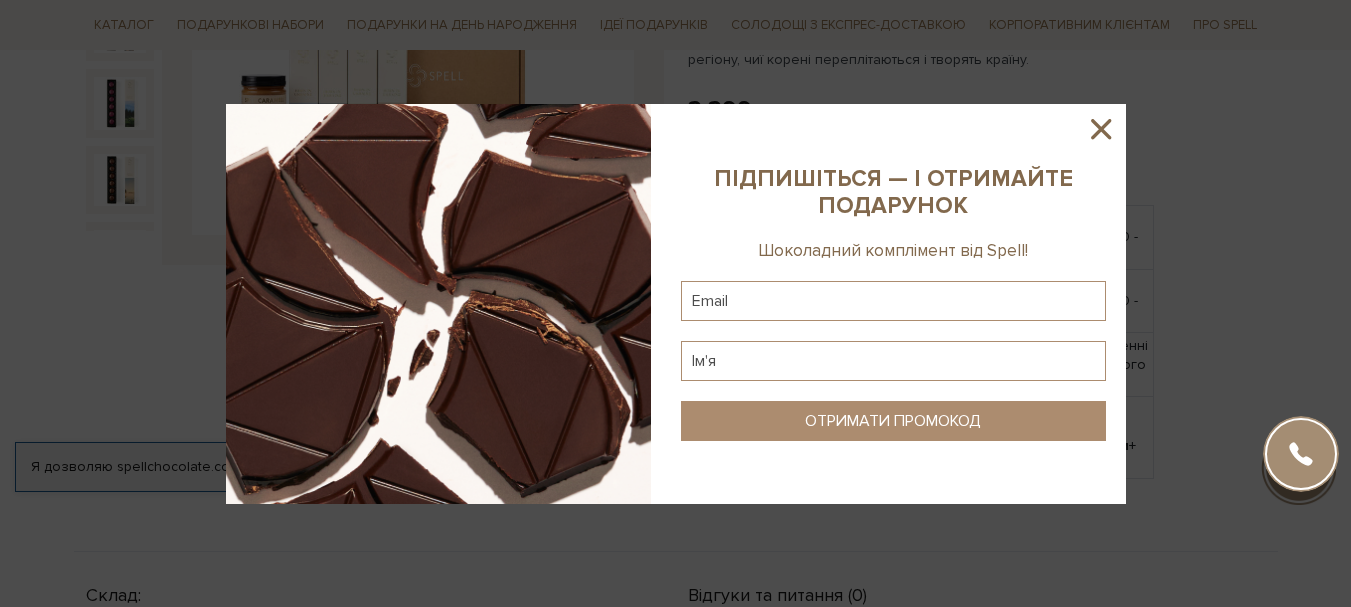 click 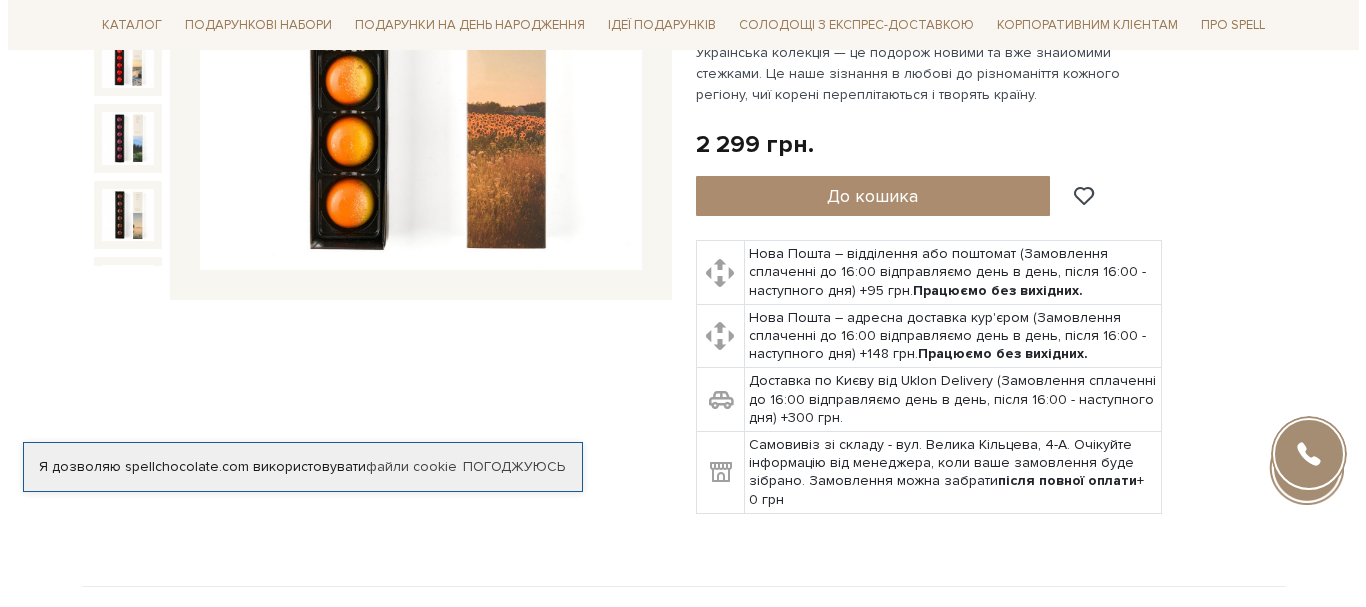 scroll, scrollTop: 500, scrollLeft: 0, axis: vertical 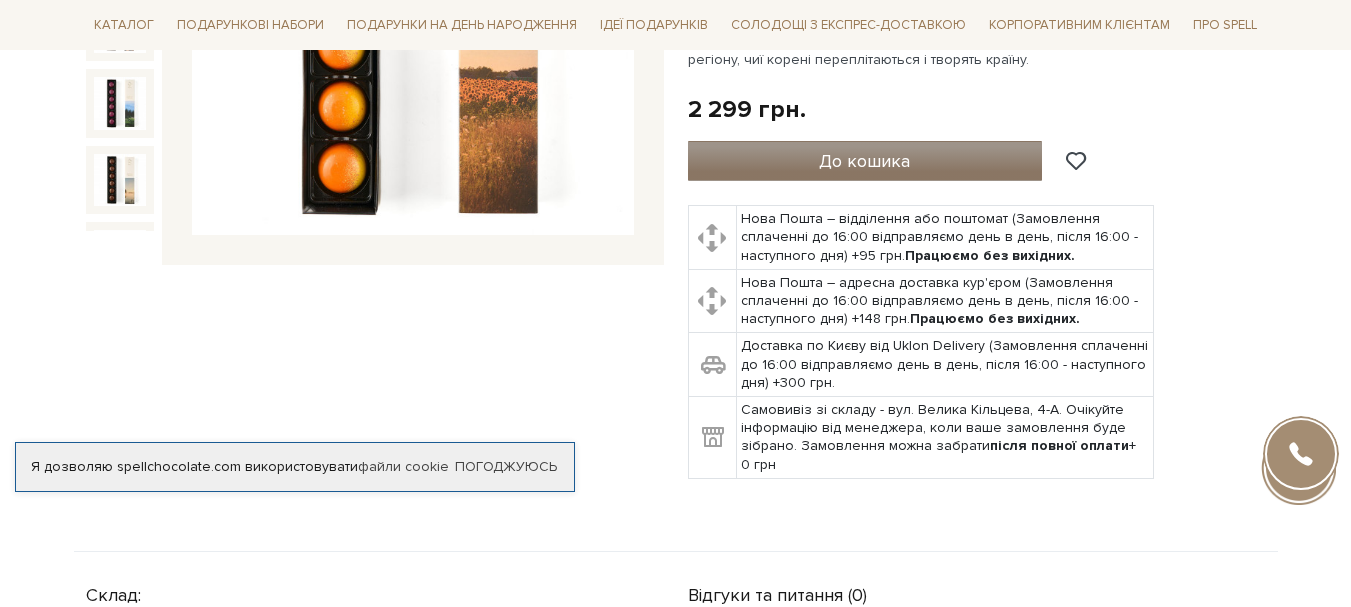 click on "До кошика" at bounding box center [864, 161] 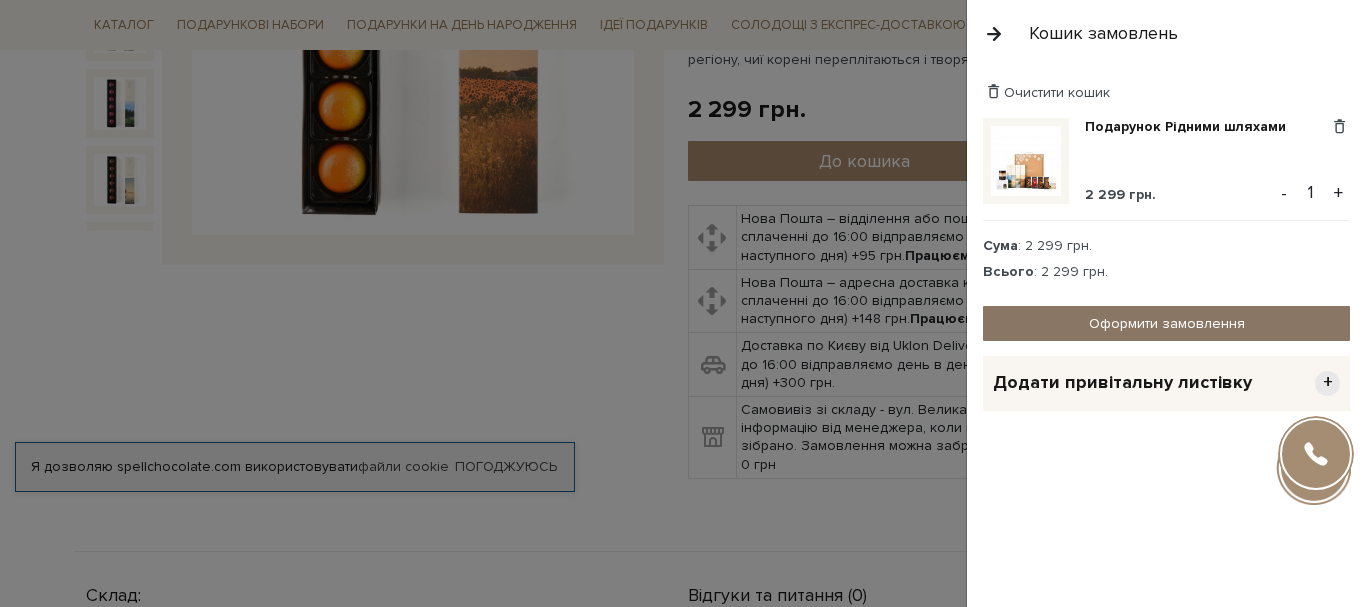 click on "Оформити замовлення" at bounding box center (1166, 323) 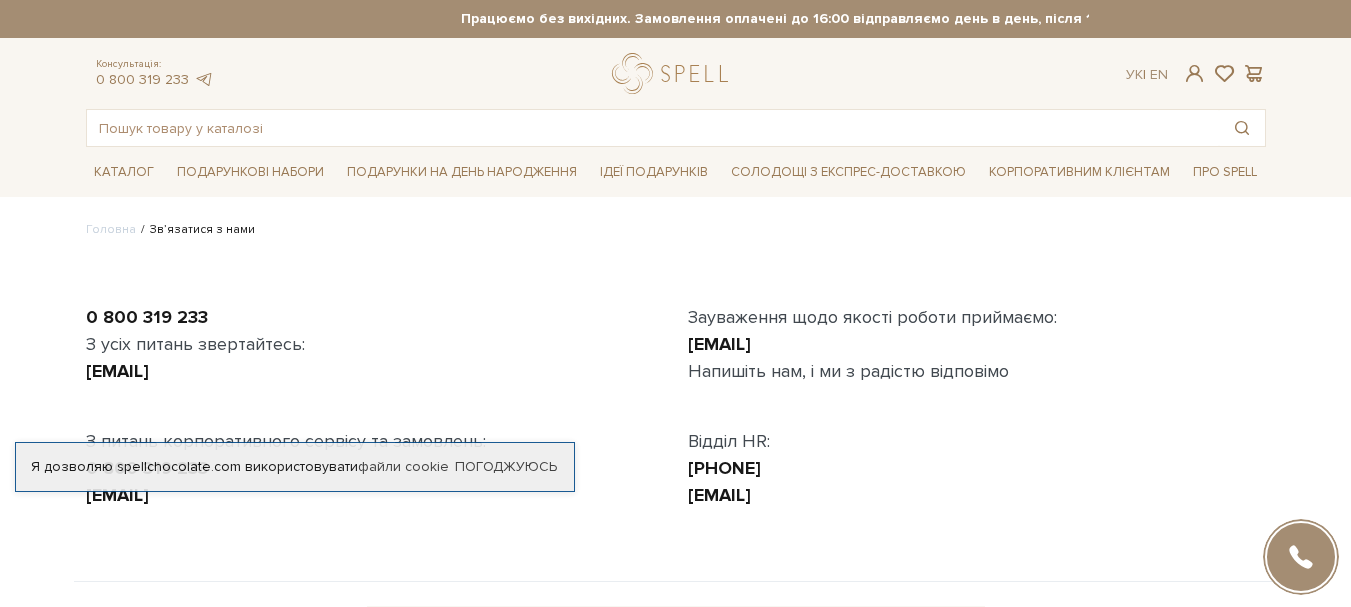 scroll, scrollTop: 0, scrollLeft: 0, axis: both 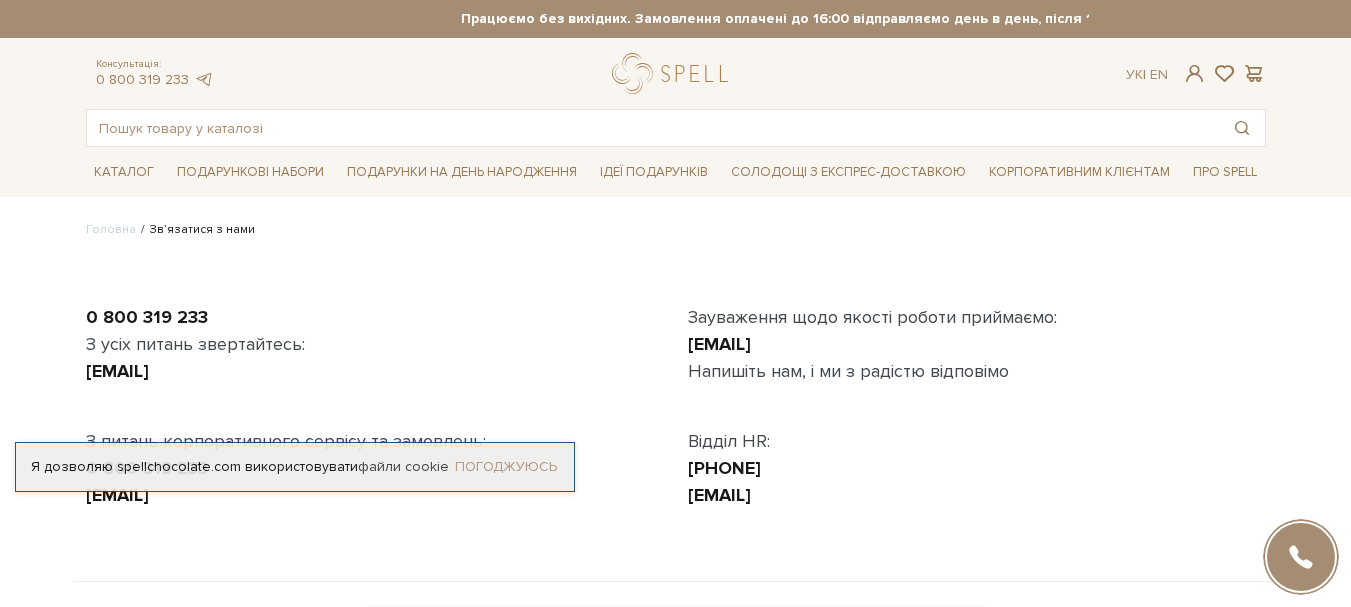 click on "Погоджуюсь" at bounding box center [506, 467] 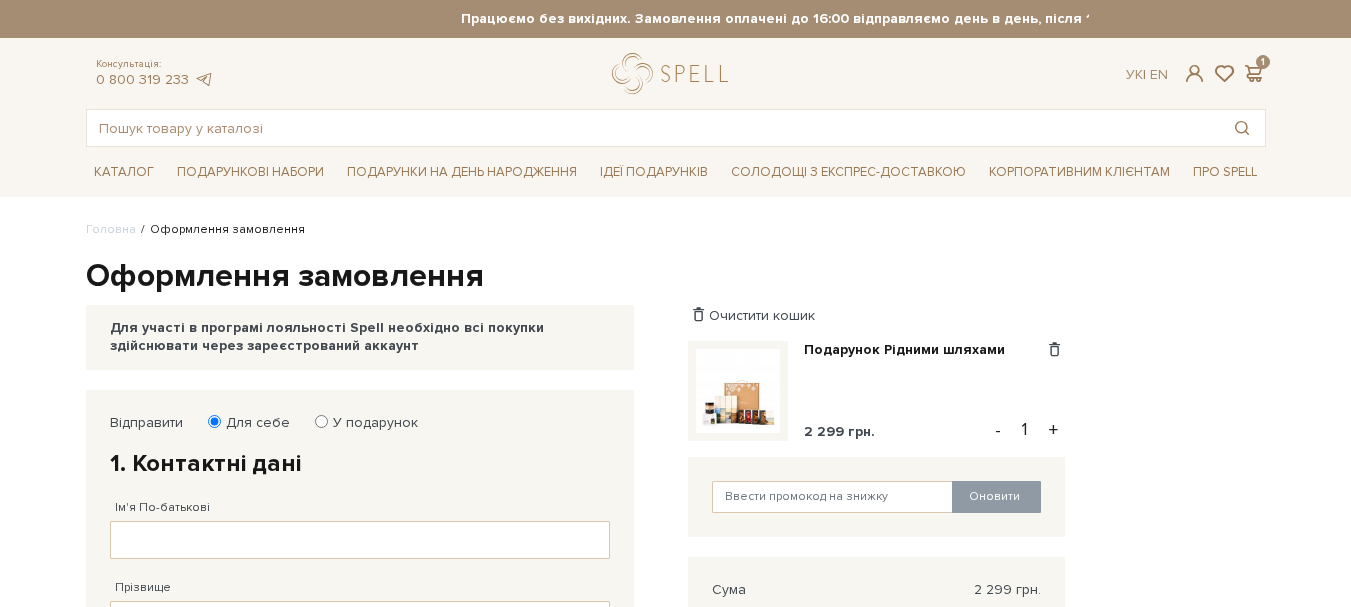 scroll, scrollTop: 0, scrollLeft: 0, axis: both 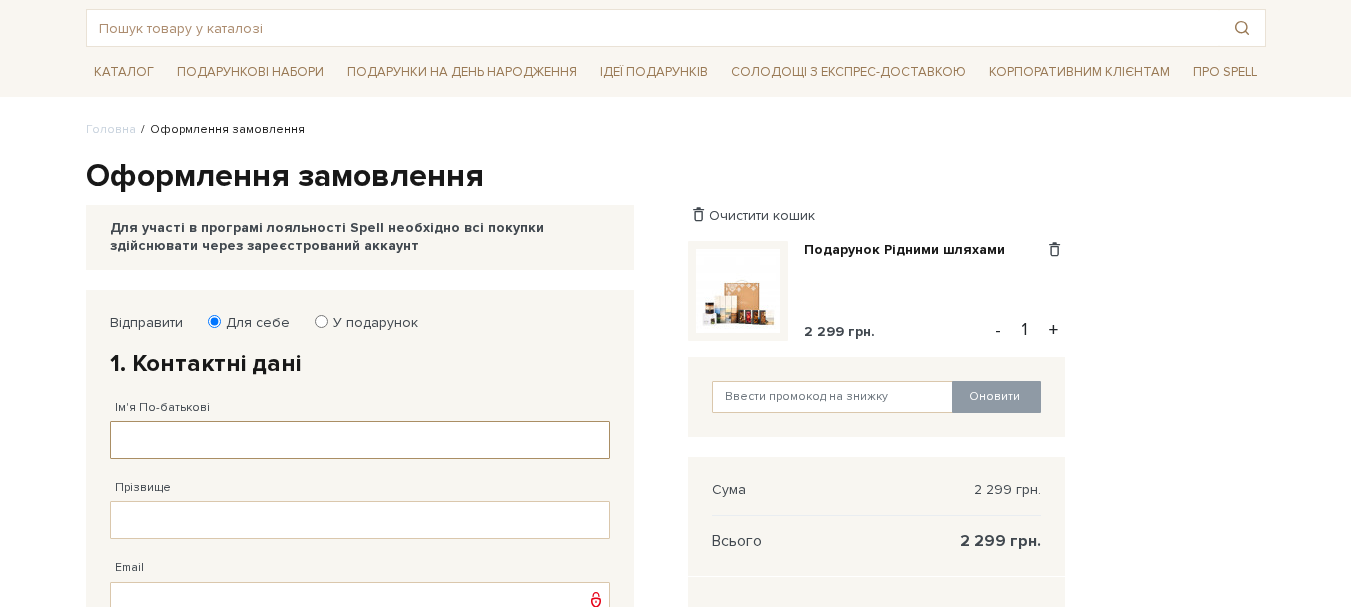 click on "Ім'я По-батькові" at bounding box center [360, 440] 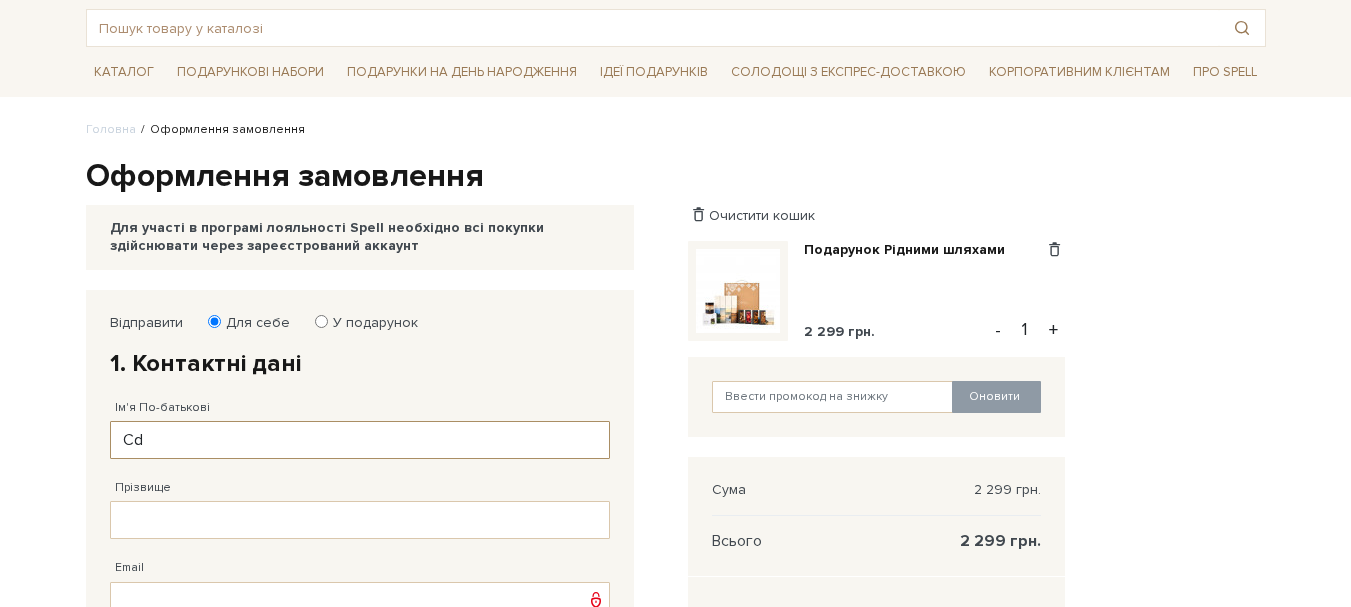 type on "C" 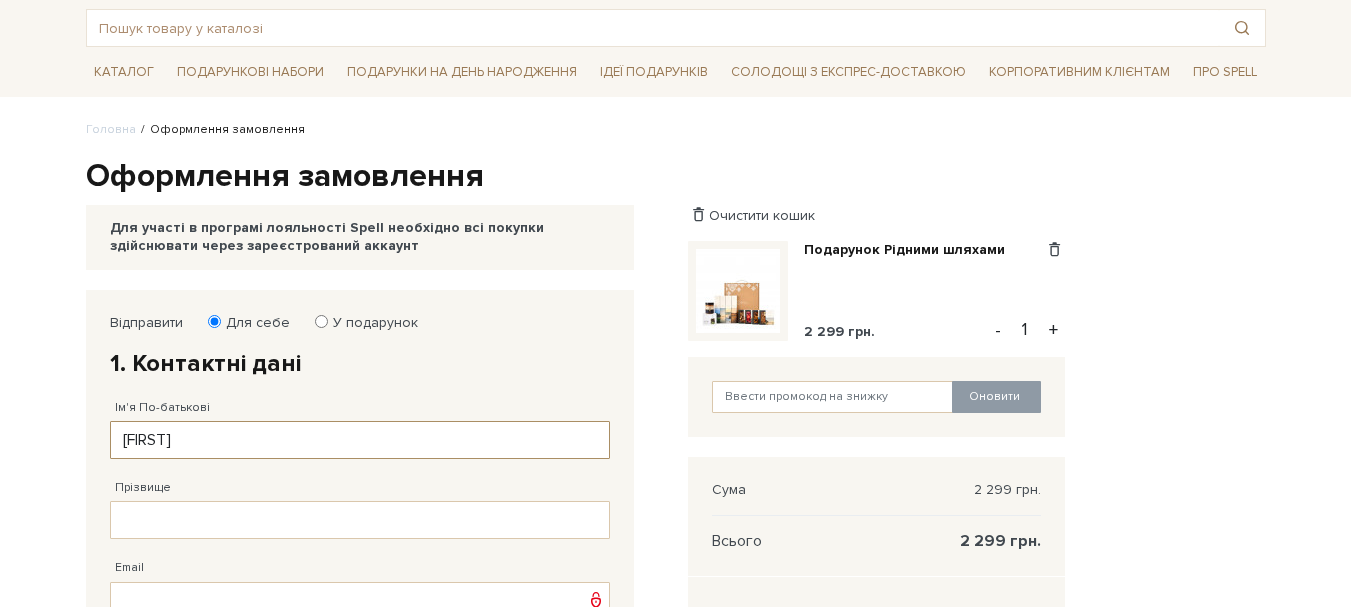 type on "[FIRST]" 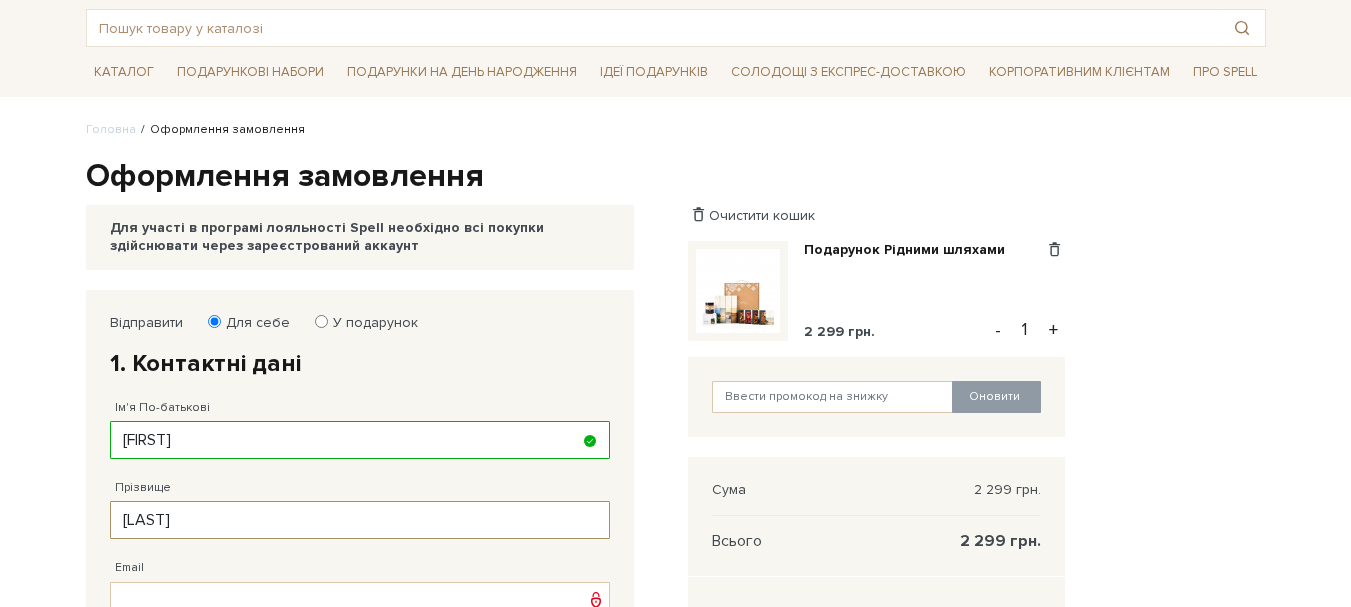 type on "[LAST]" 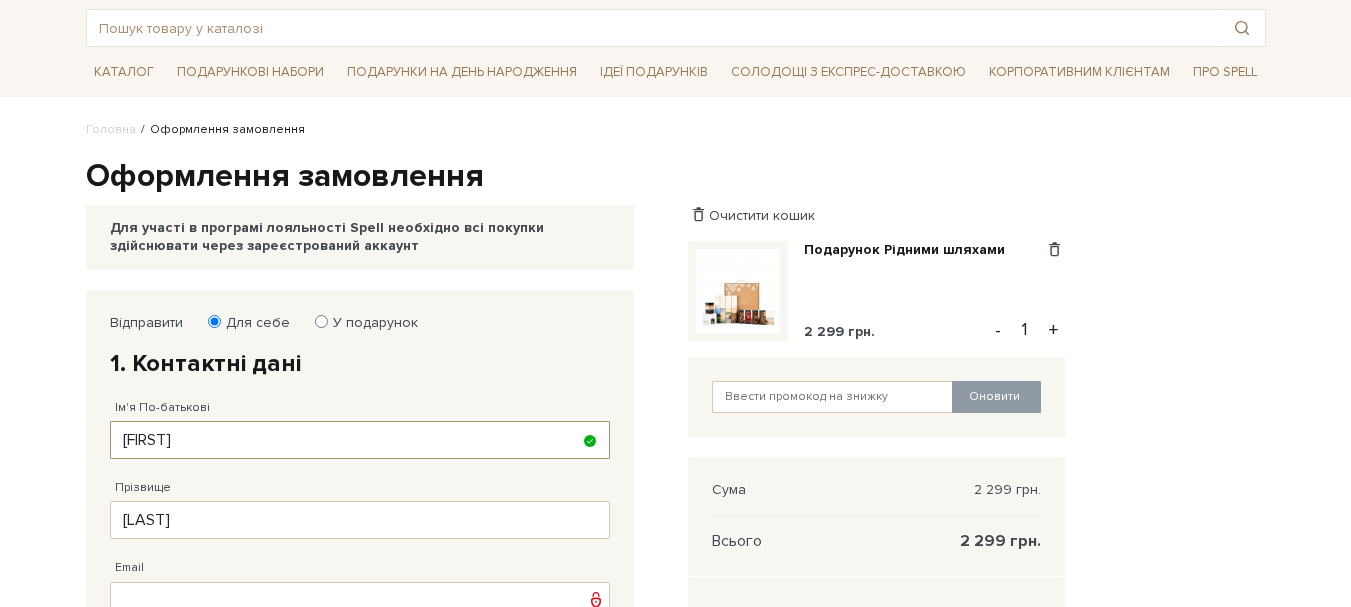 click on "[FIRST]" at bounding box center (360, 440) 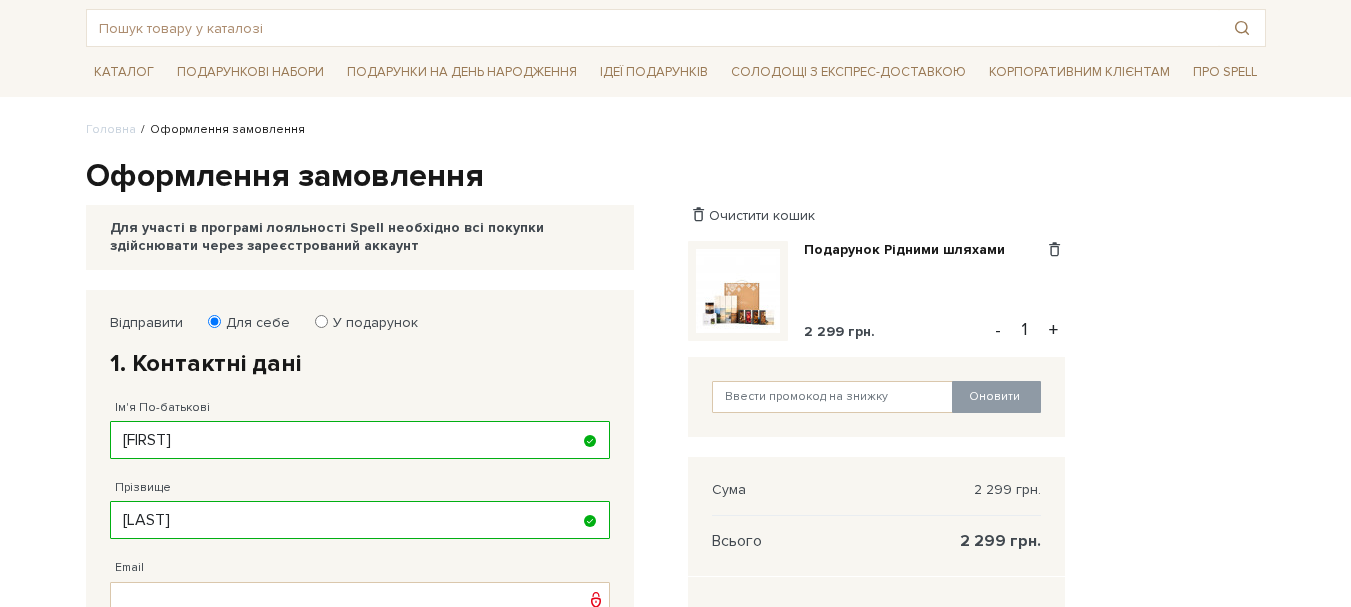click on "Прізвище
[LAST]
Заповніть поле від 1 до 128 символів!" at bounding box center [360, 499] 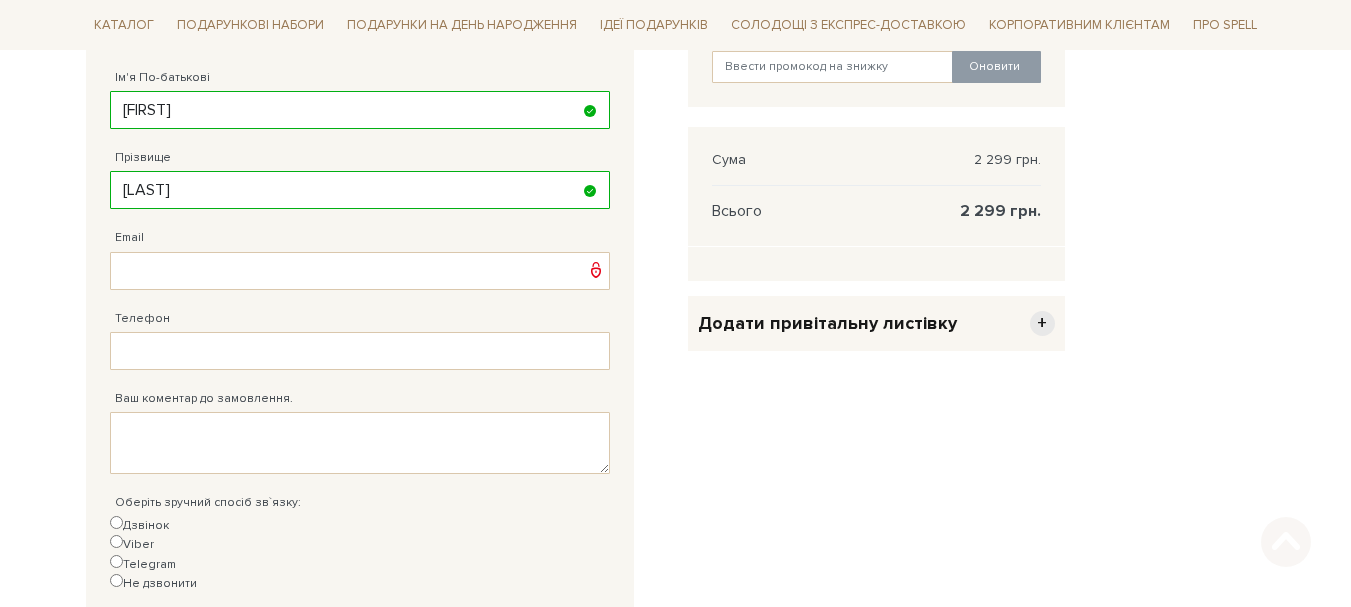 scroll, scrollTop: 500, scrollLeft: 0, axis: vertical 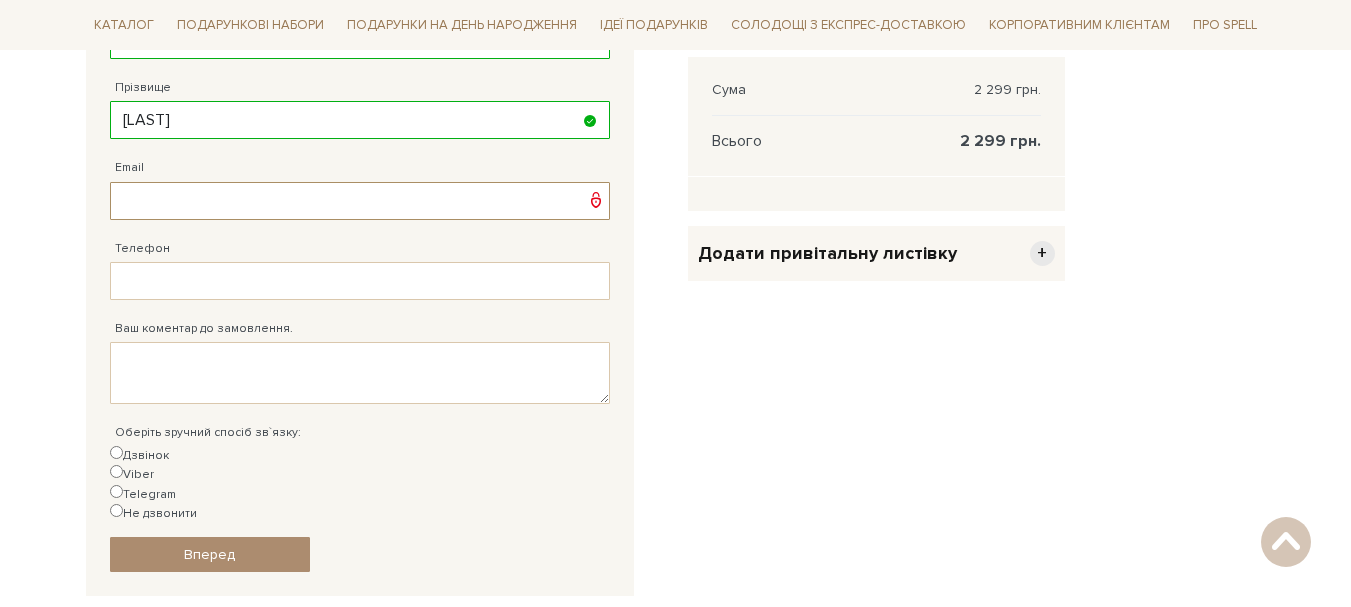 click on "Email" at bounding box center [360, 201] 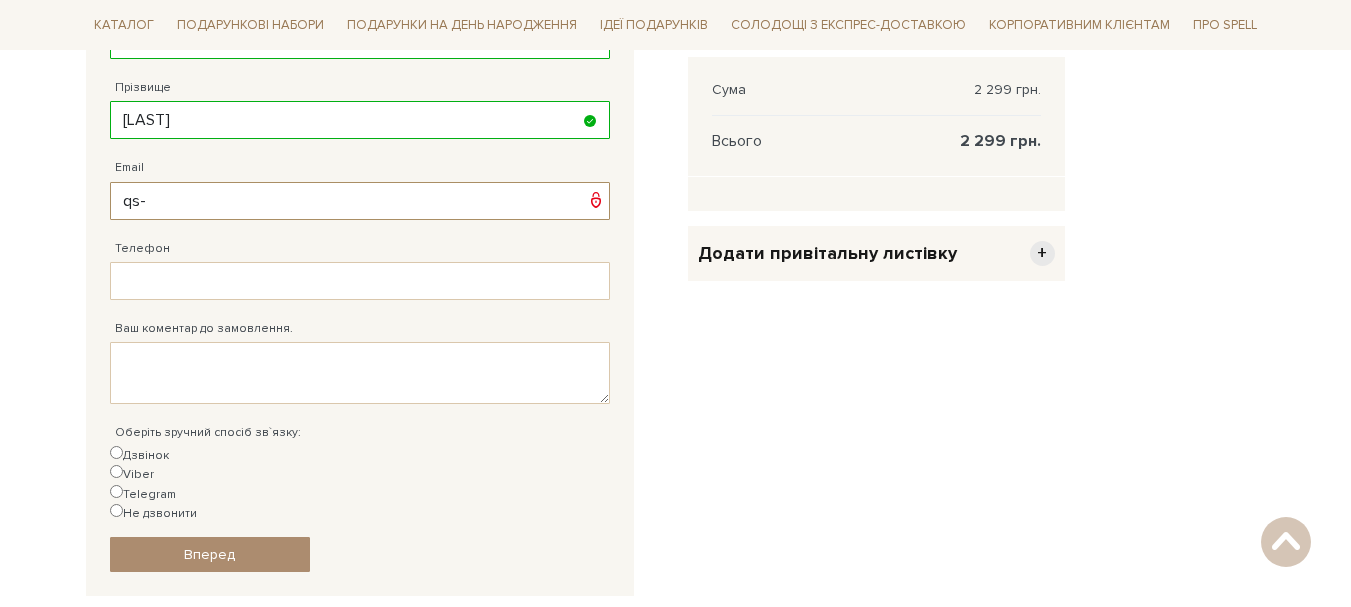 type on "[EMAIL]" 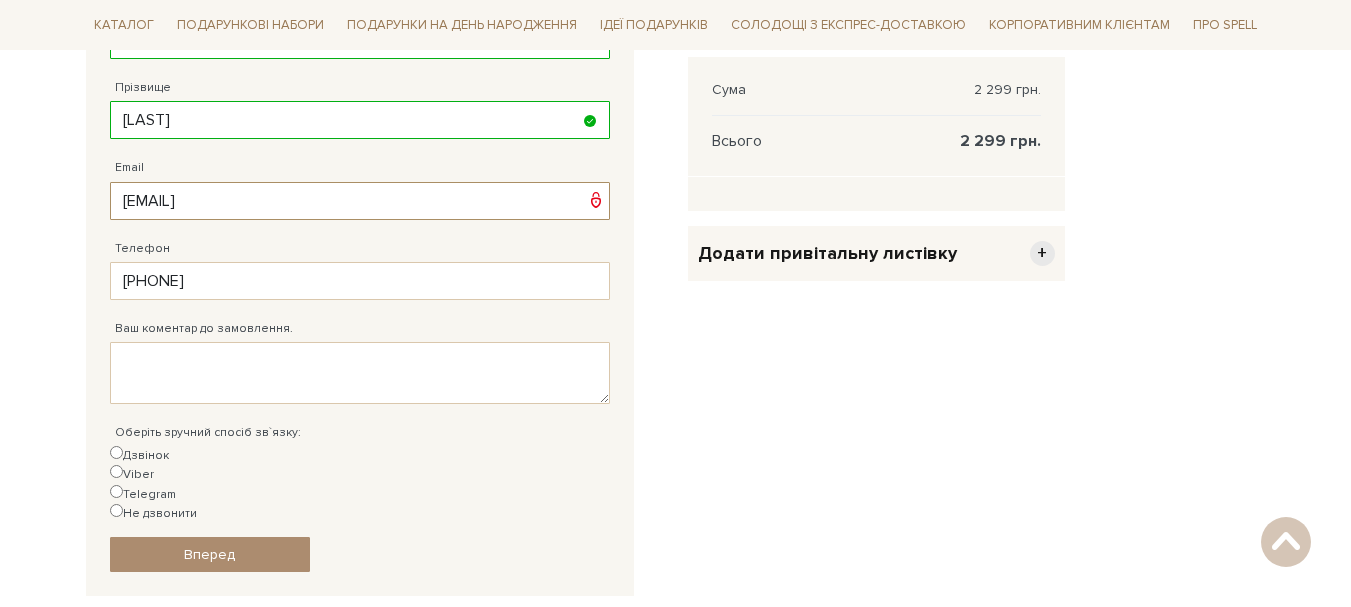 type on "[PHONE]" 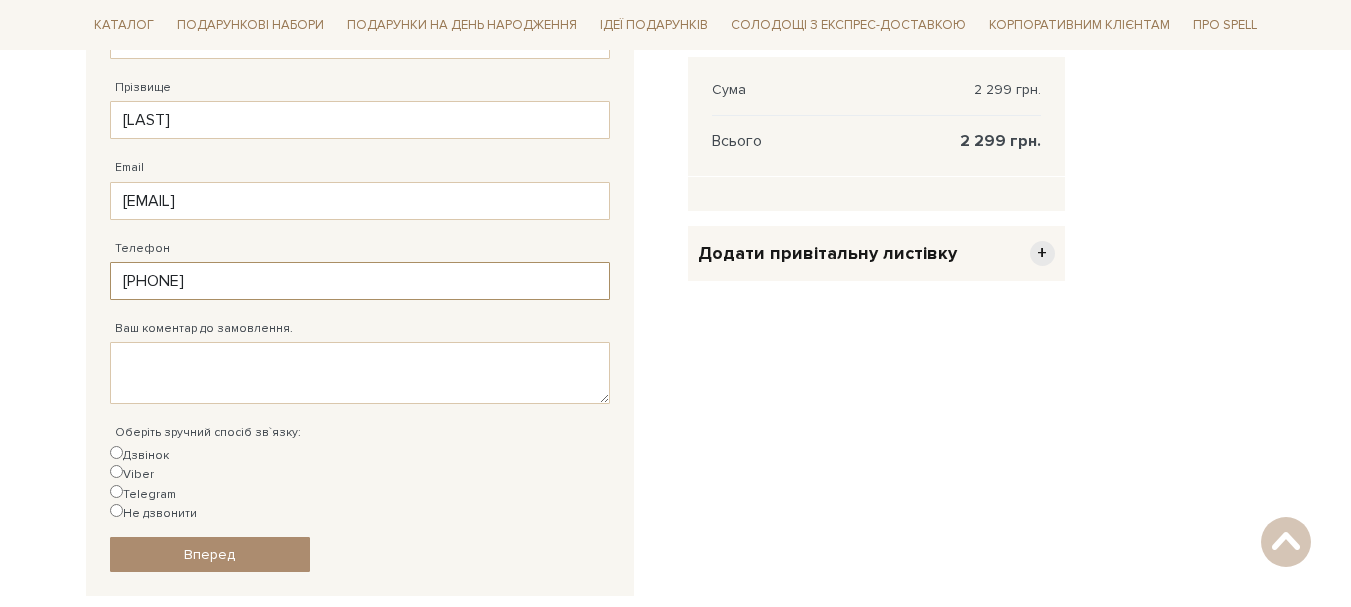 click on "[PHONE]" at bounding box center [360, 281] 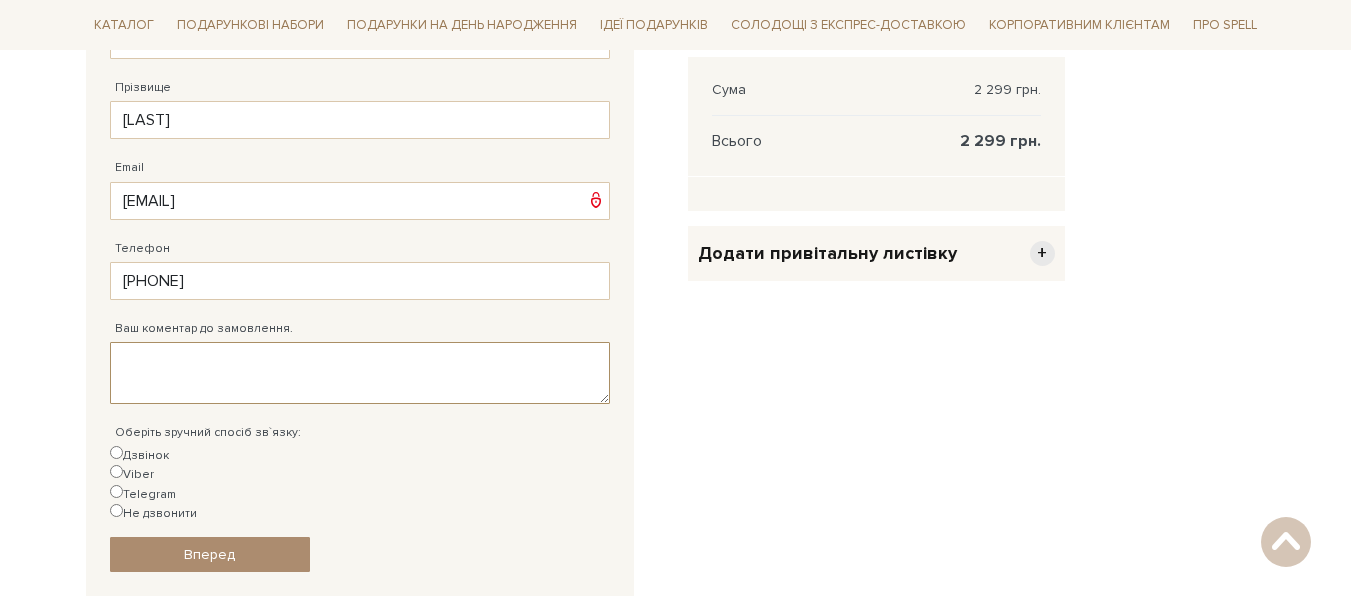 click on "Ваш коментар до замовлення." at bounding box center [360, 373] 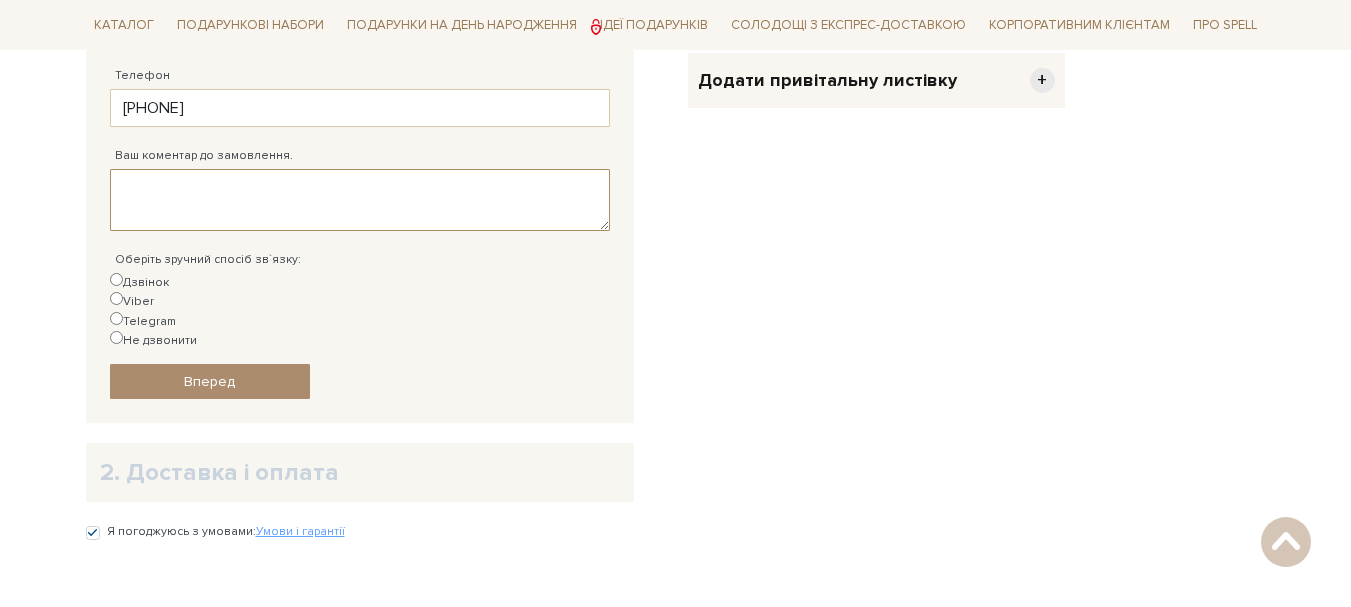 scroll, scrollTop: 700, scrollLeft: 0, axis: vertical 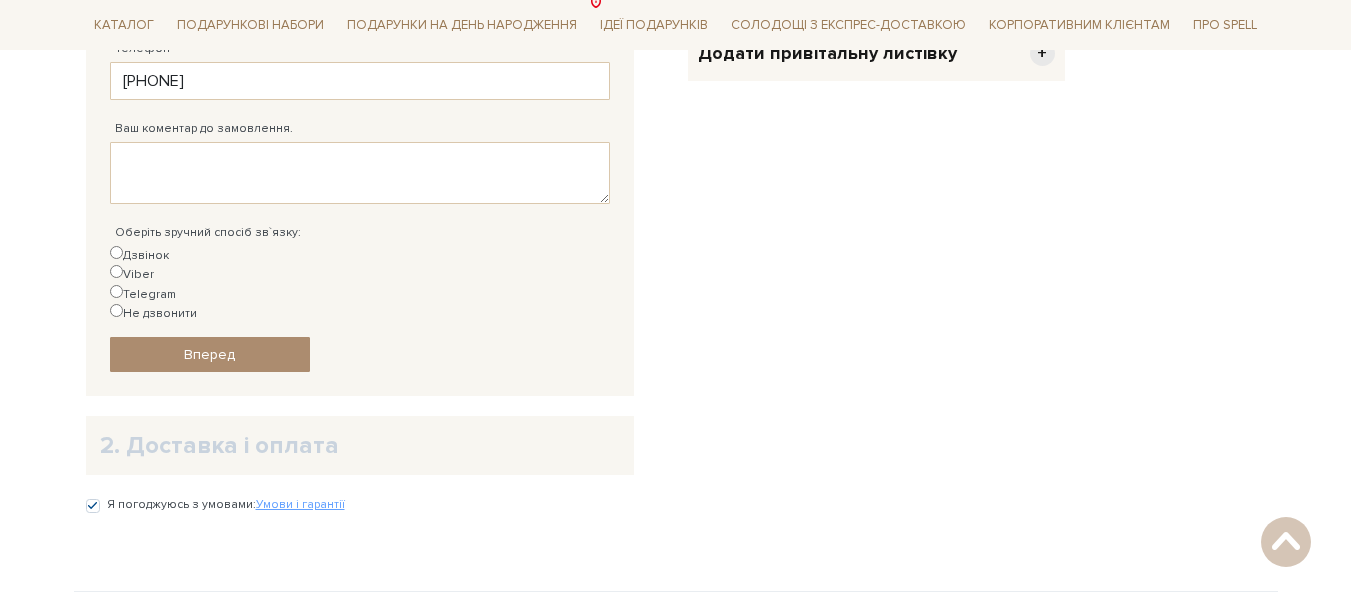 click on "Дзвінок" at bounding box center [139, 255] 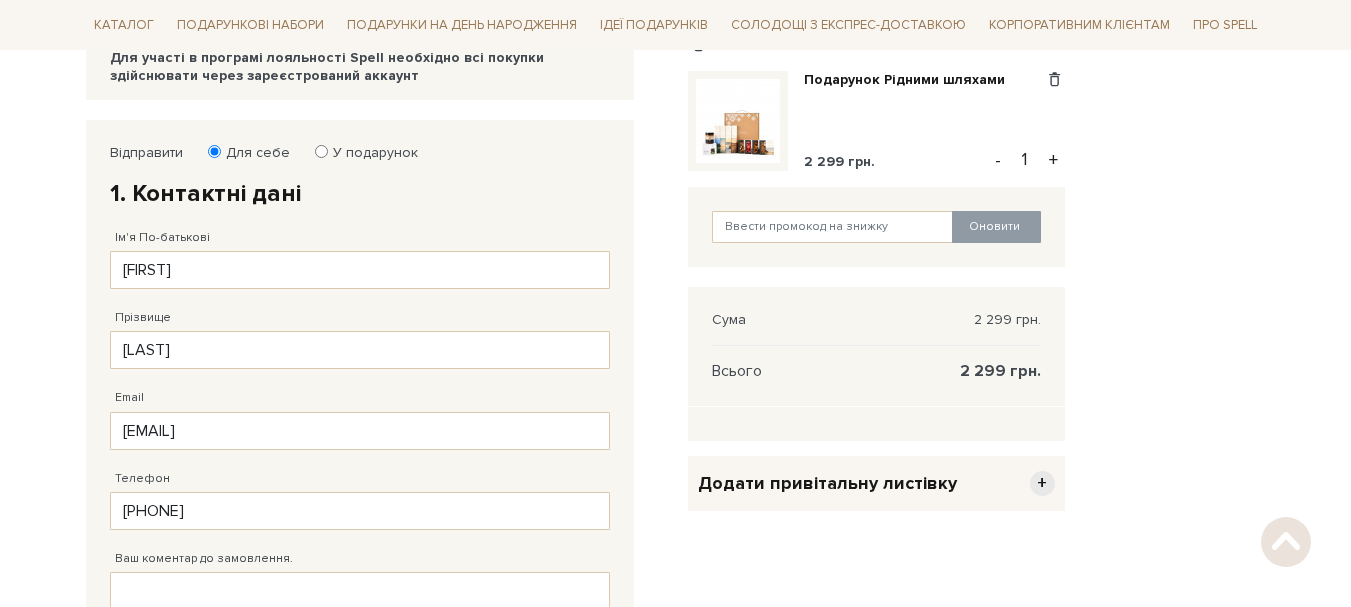 scroll, scrollTop: 500, scrollLeft: 0, axis: vertical 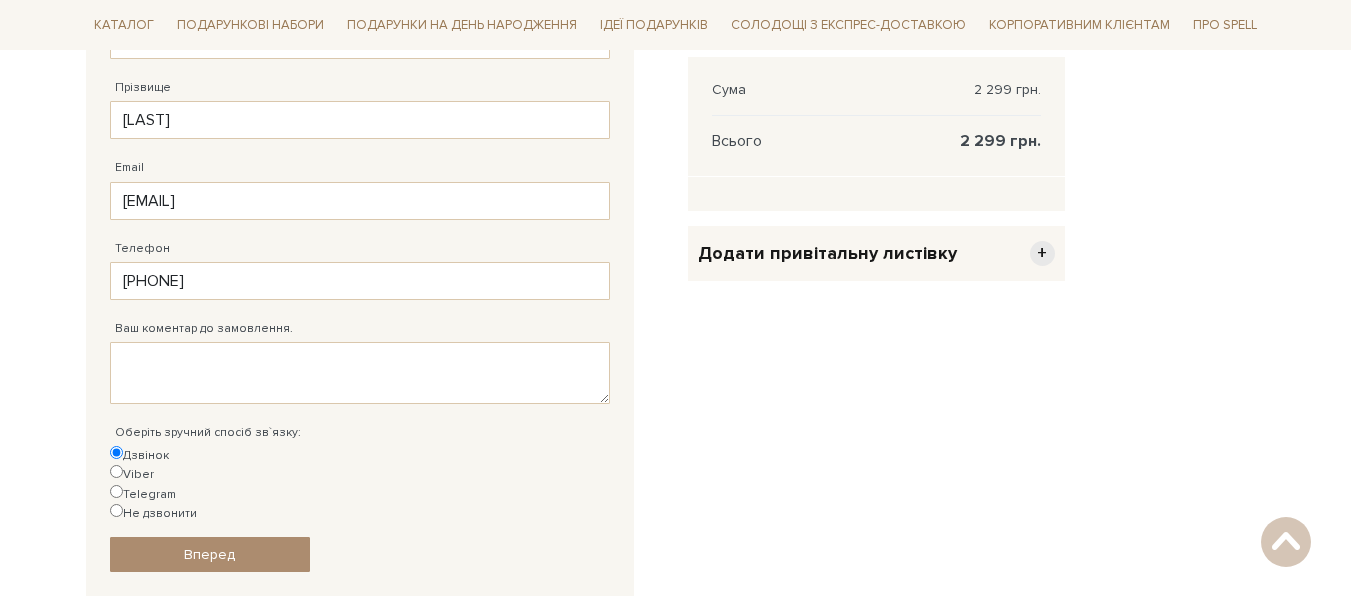click on "Додати привітальну листівку" at bounding box center (827, 253) 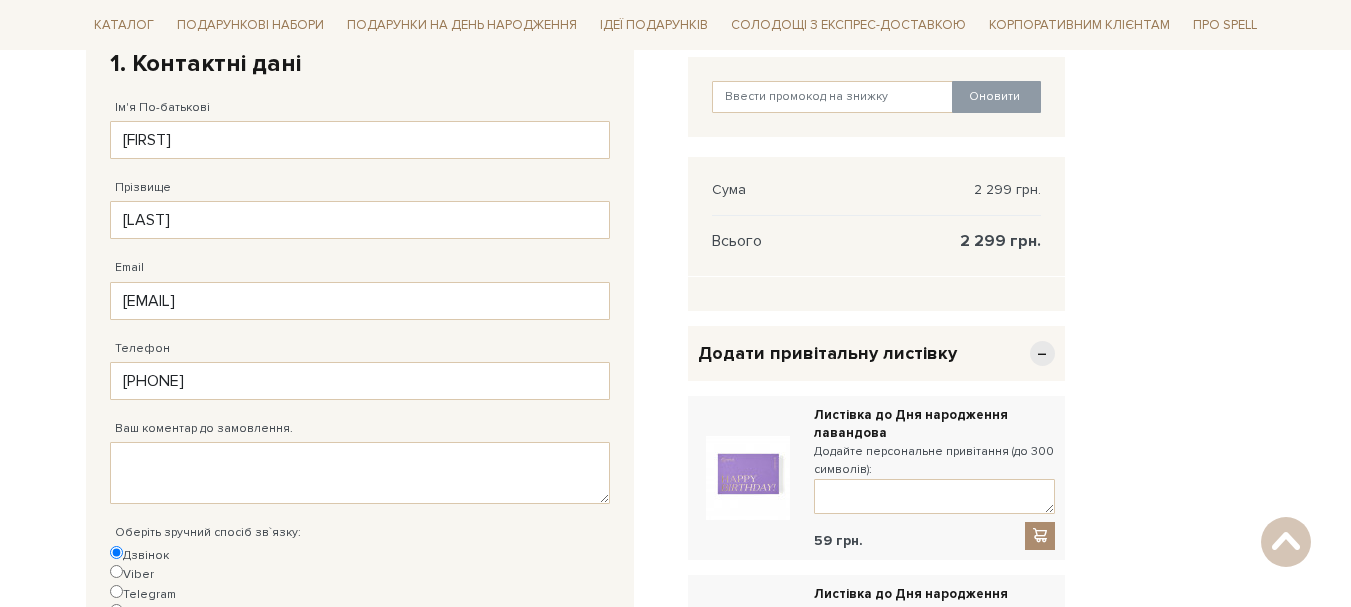 scroll, scrollTop: 500, scrollLeft: 0, axis: vertical 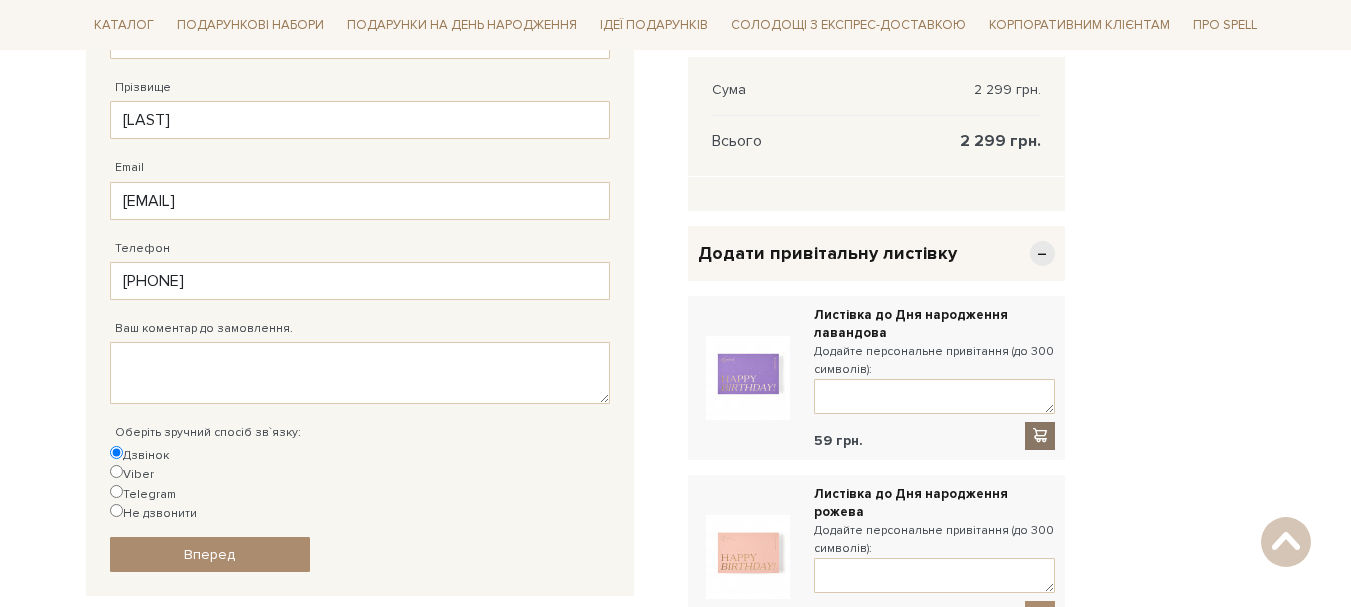 click at bounding box center (1040, 435) 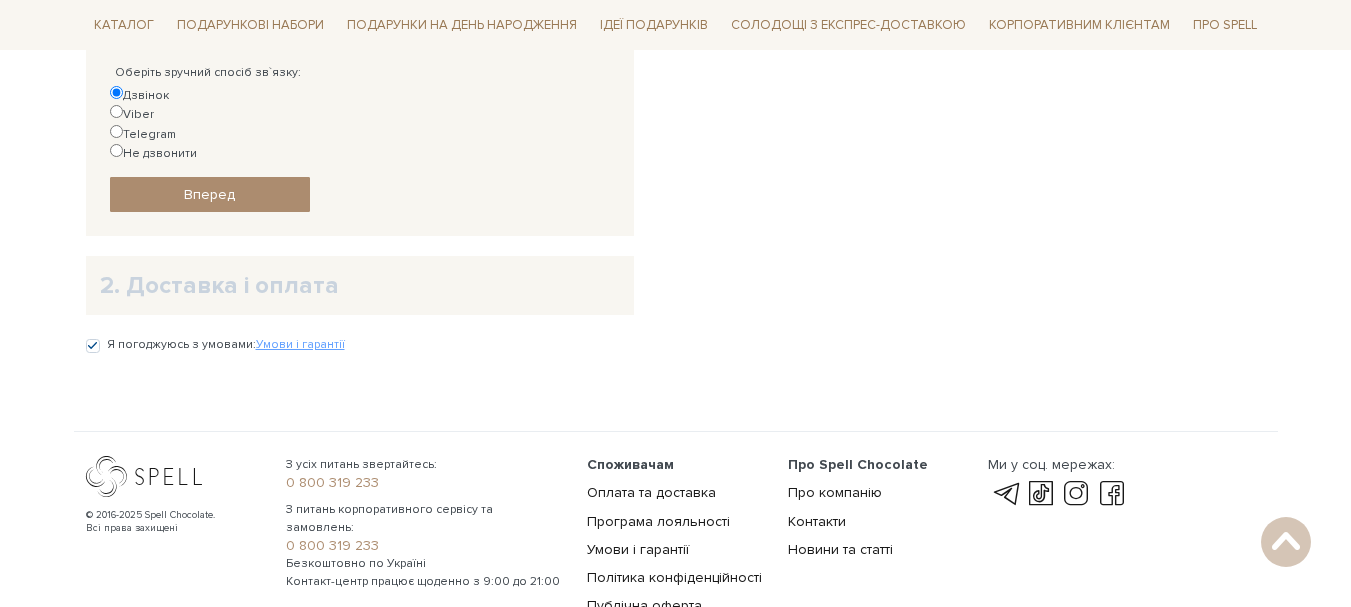 scroll, scrollTop: 640, scrollLeft: 0, axis: vertical 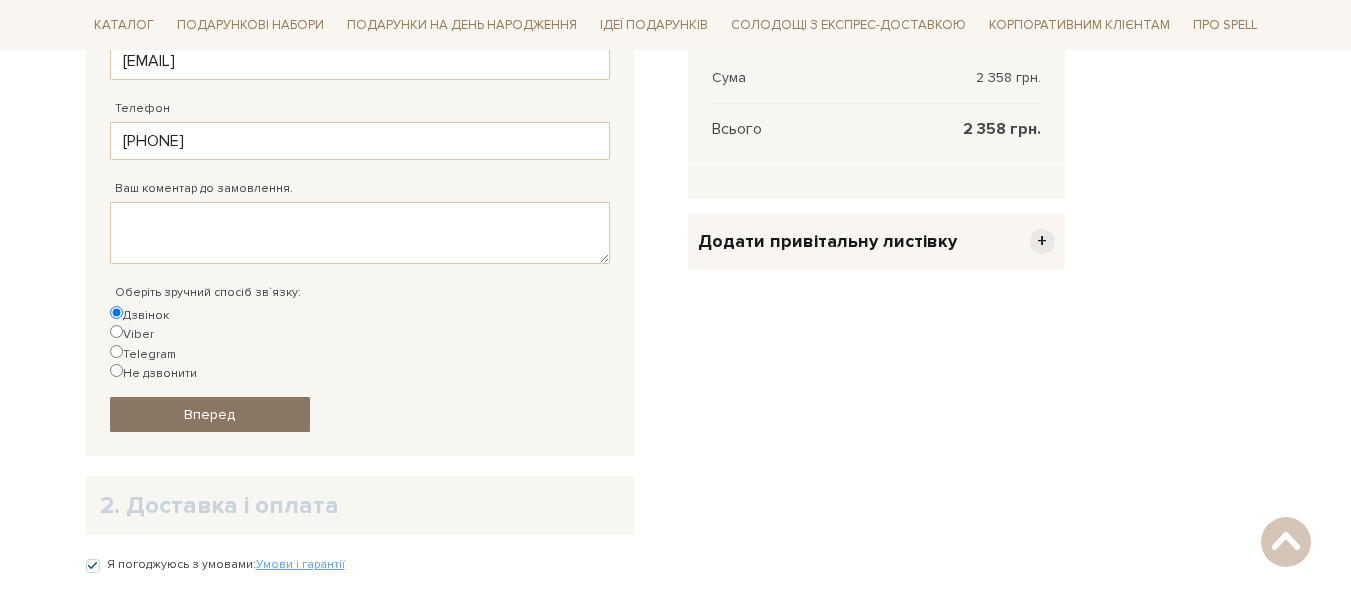 click on "Вперед" at bounding box center (209, 414) 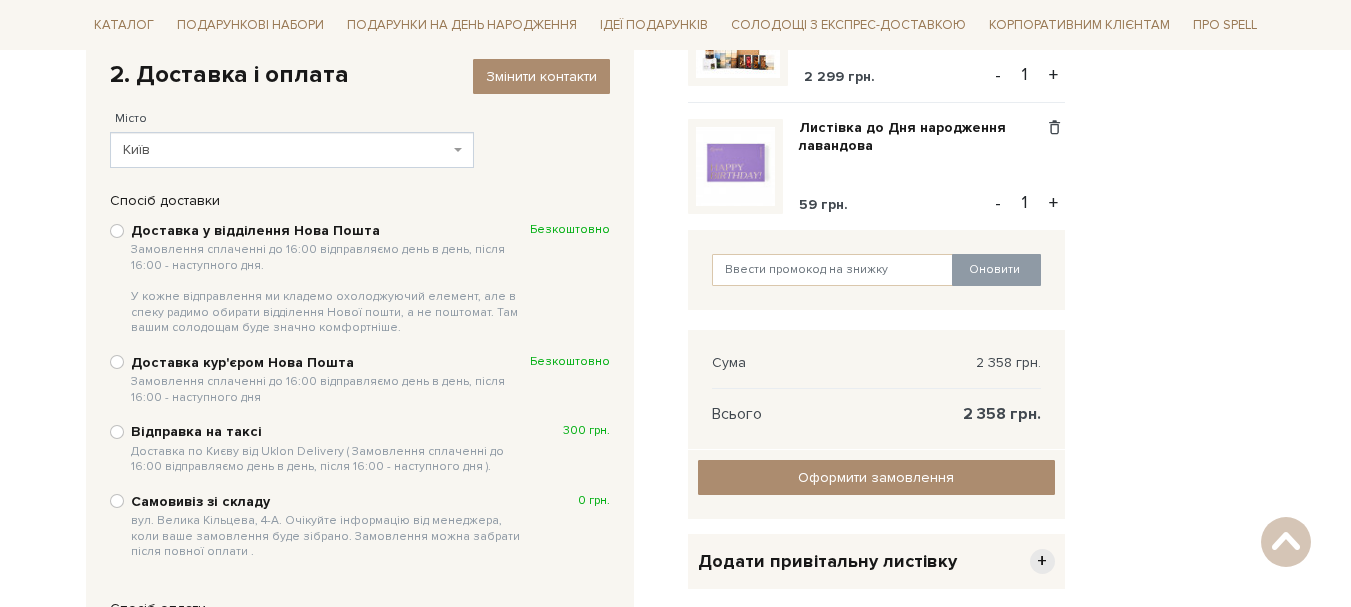 scroll, scrollTop: 390, scrollLeft: 0, axis: vertical 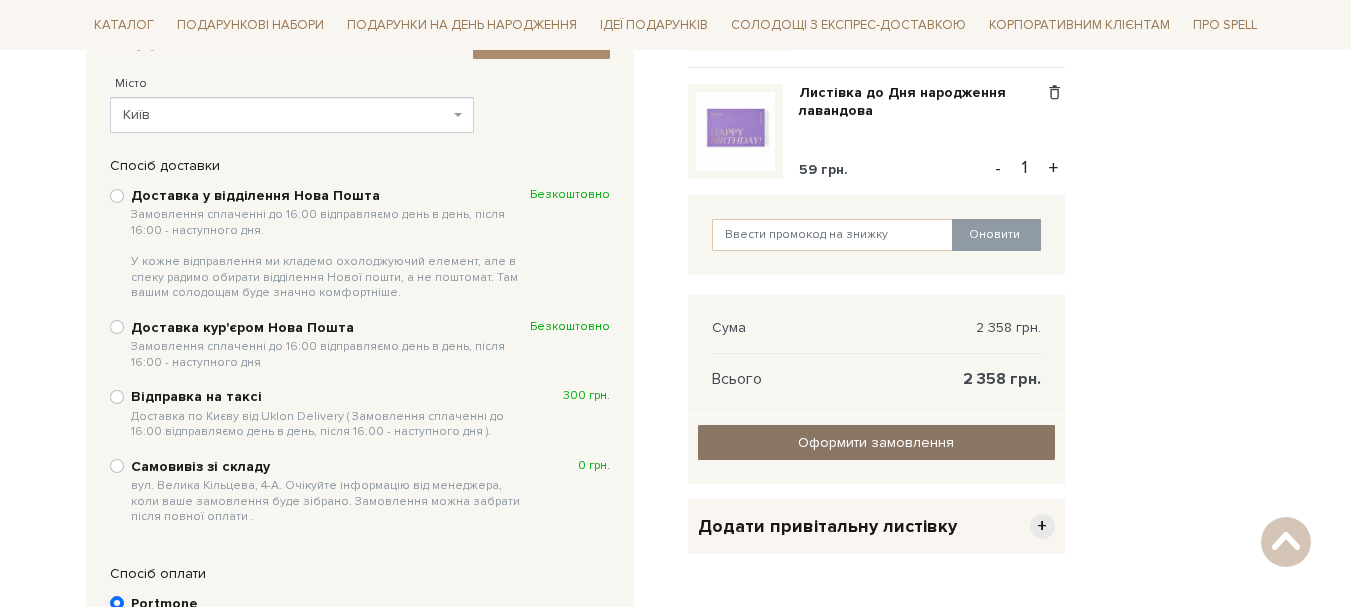 click on "Оформити замовлення" at bounding box center [876, 442] 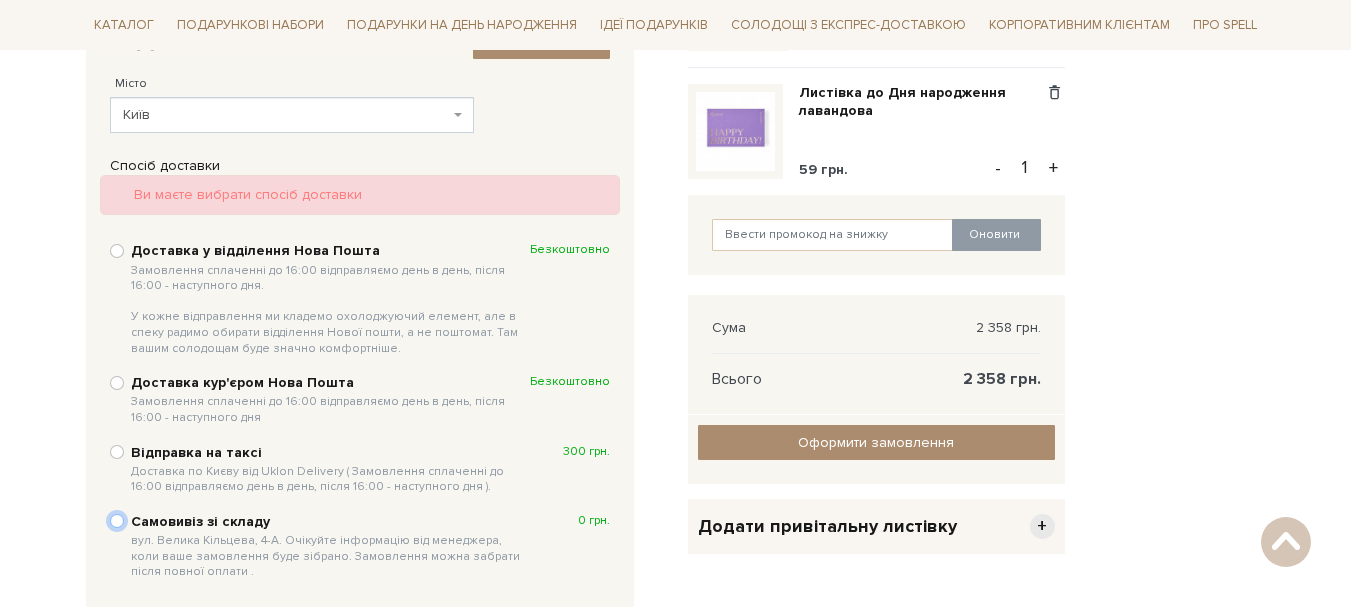 click on "Самовивіз зі складу                                                                             вул. Велика Кільцева, [NUMBER]. Очікуйте інформацію від менеджера, коли ваше замовлення буде зібрано.  Замовлення можна забрати після повної оплати .
0 грн." at bounding box center (117, 521) 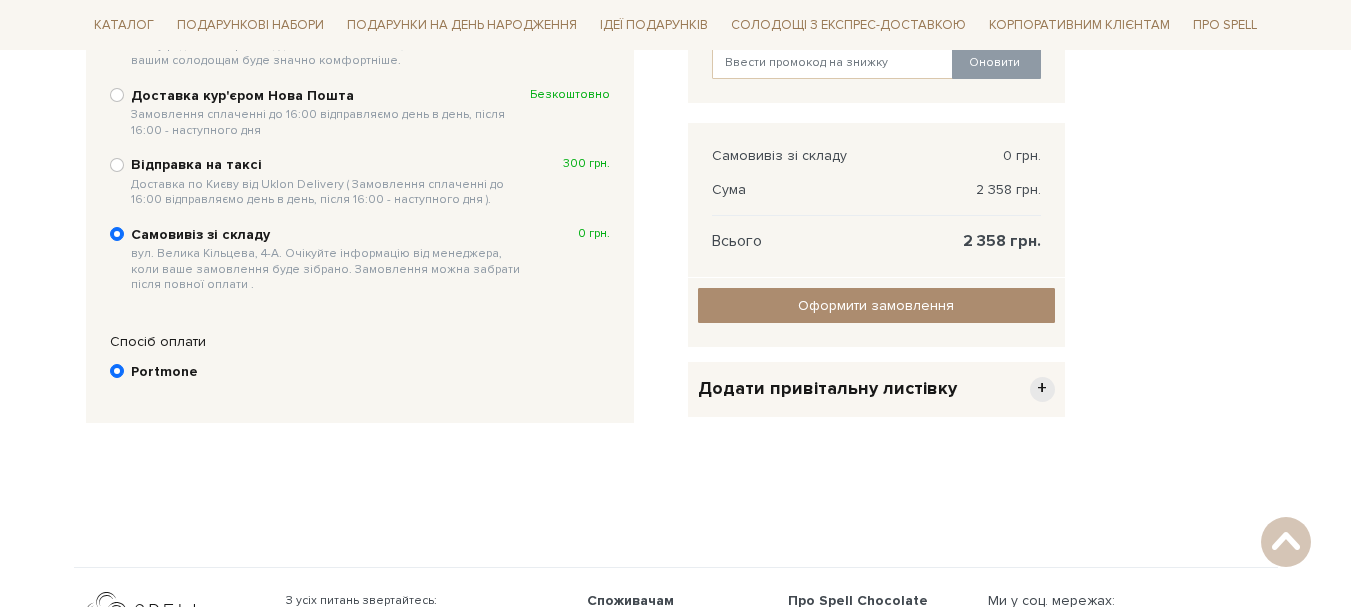 scroll, scrollTop: 390, scrollLeft: 0, axis: vertical 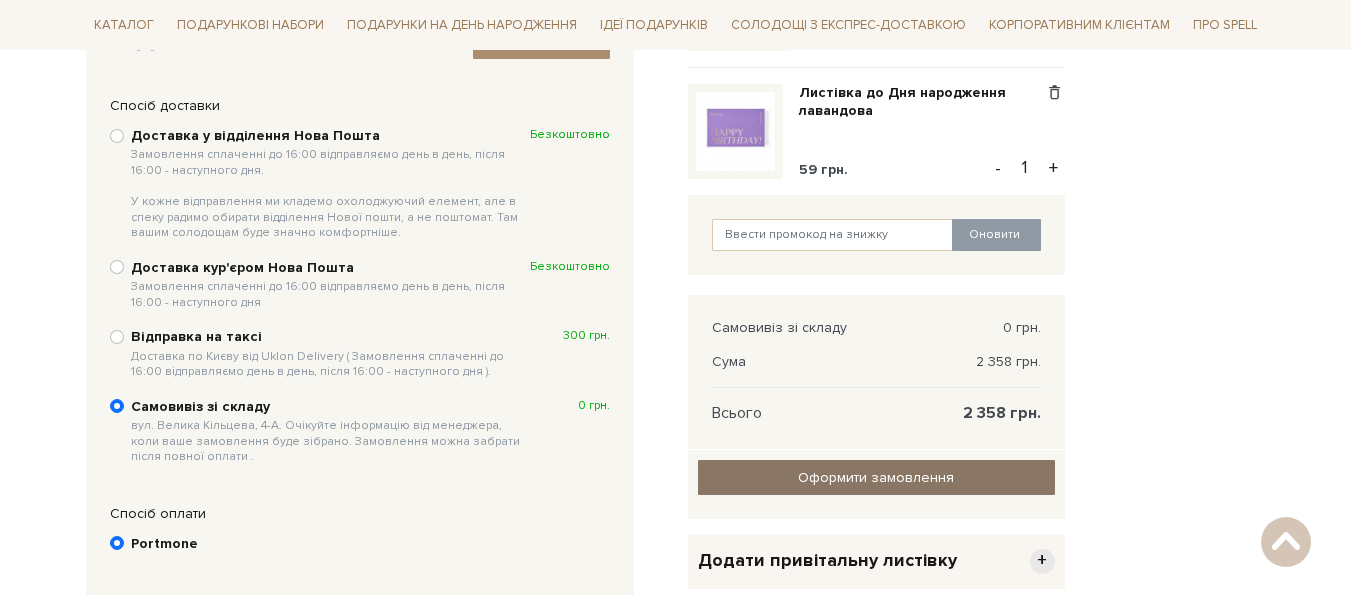 click on "Оформити замовлення" at bounding box center (876, 477) 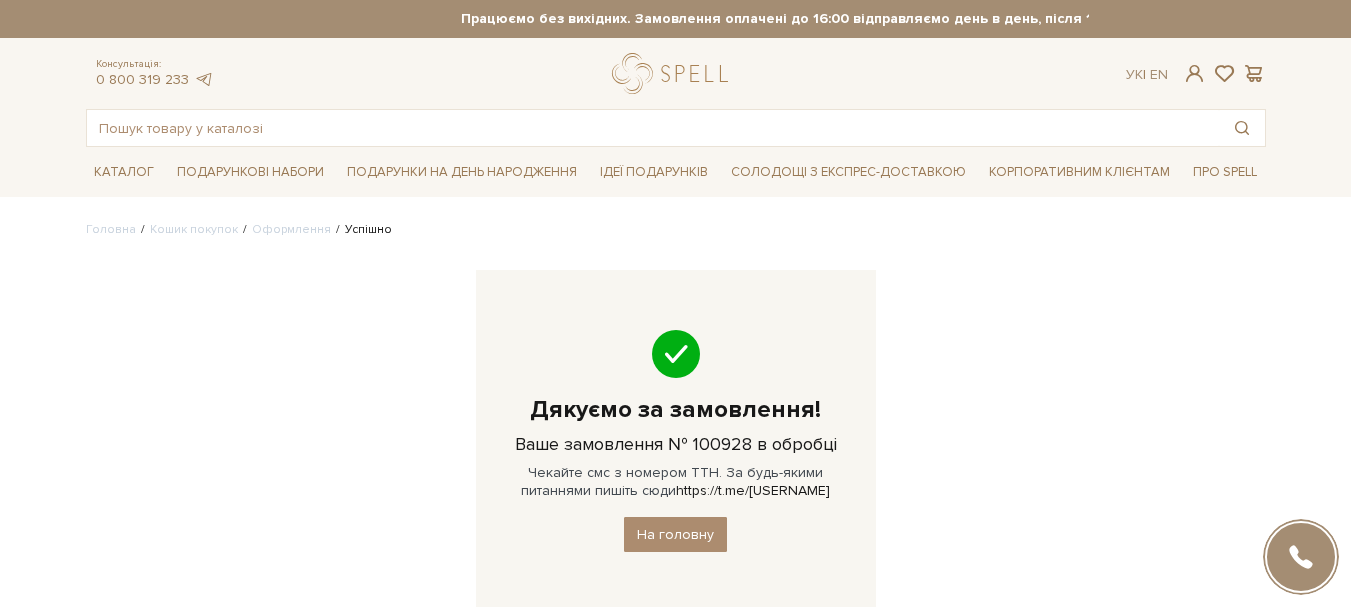 scroll, scrollTop: 0, scrollLeft: 0, axis: both 